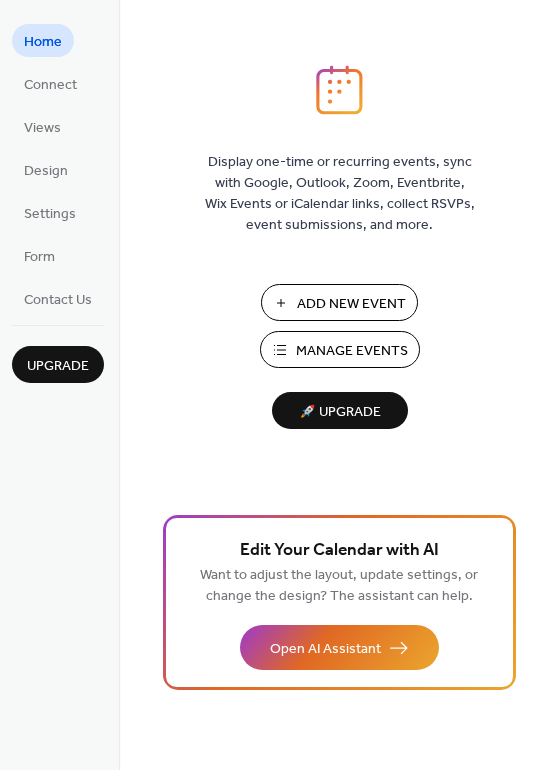scroll, scrollTop: 0, scrollLeft: 0, axis: both 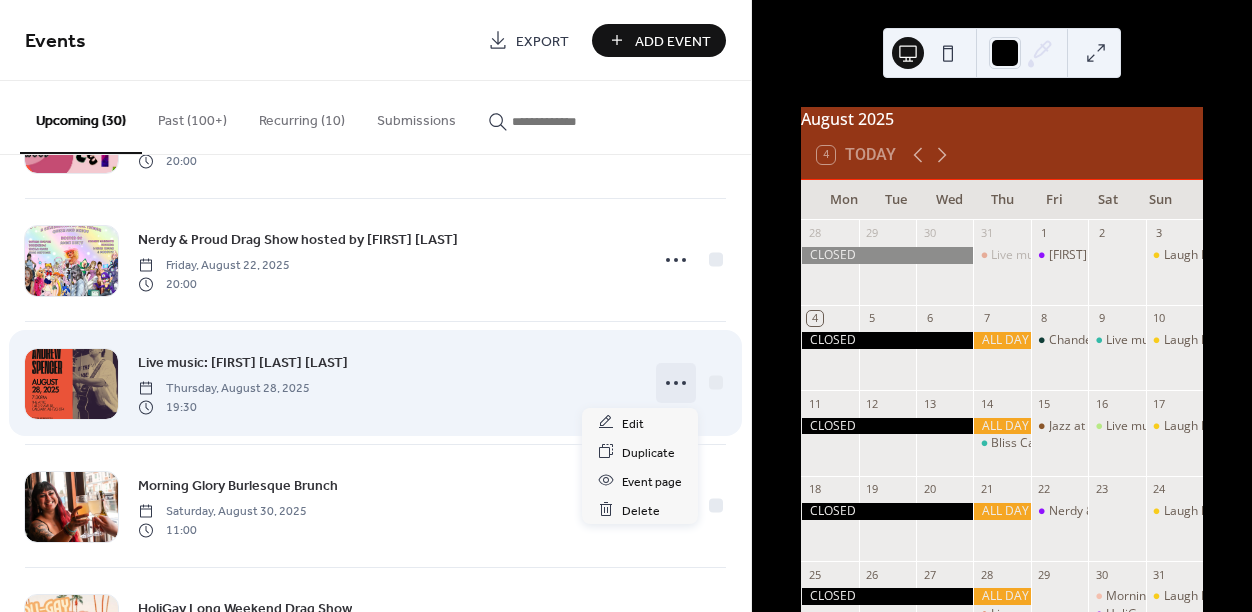 click 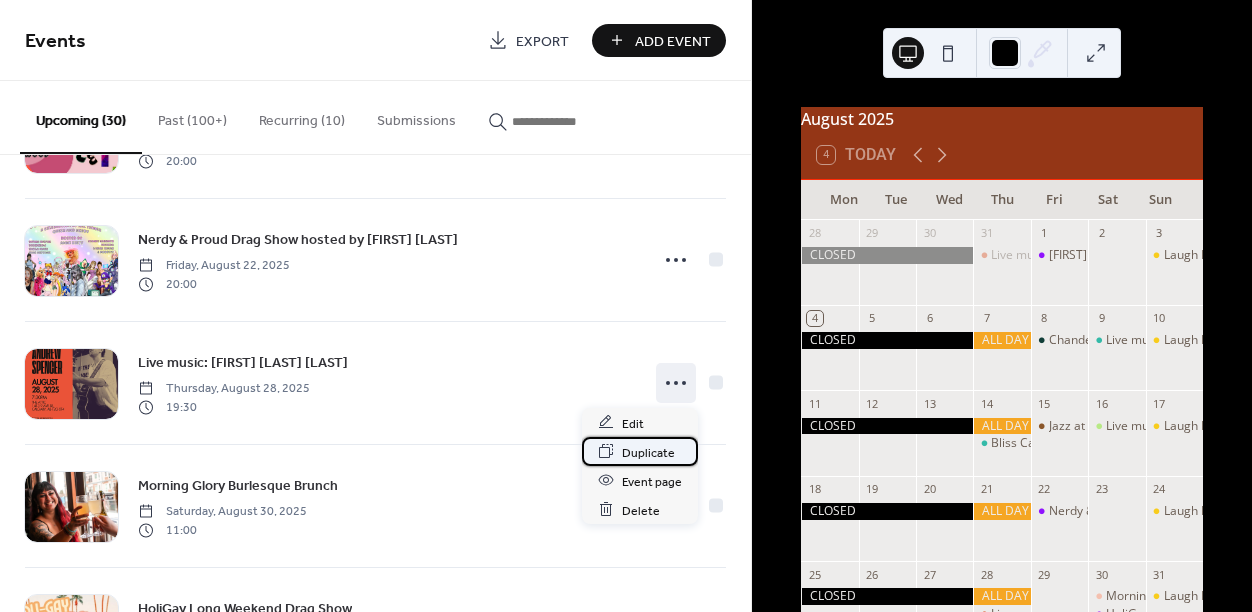 click on "Duplicate" at bounding box center [648, 452] 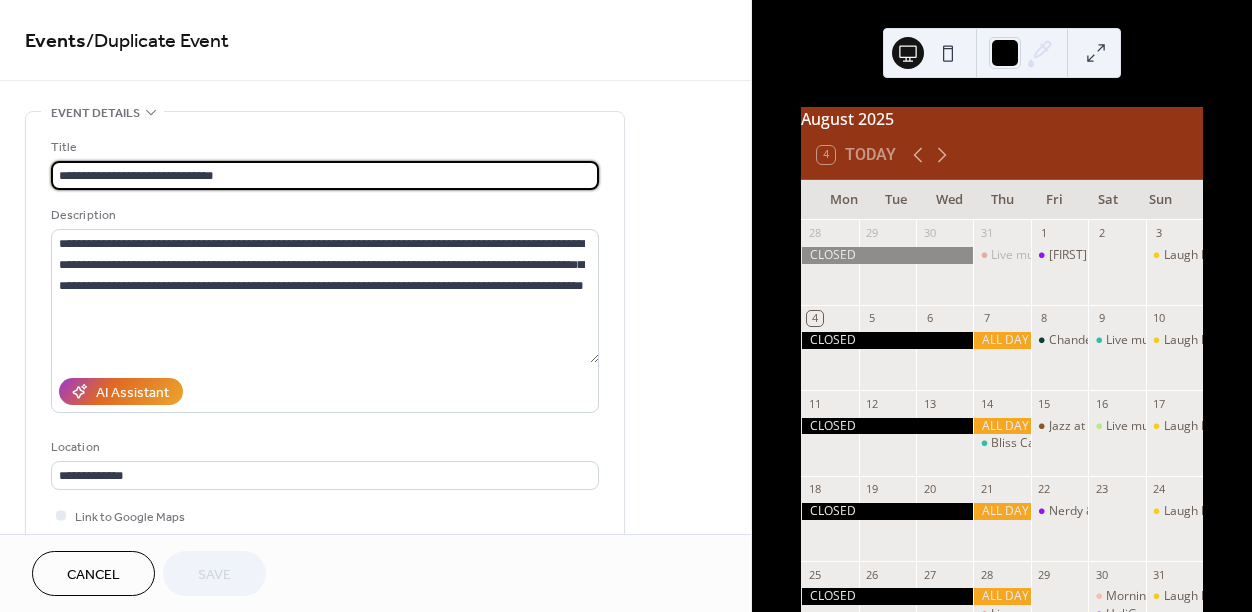 drag, startPoint x: 263, startPoint y: 173, endPoint x: 120, endPoint y: 176, distance: 143.03146 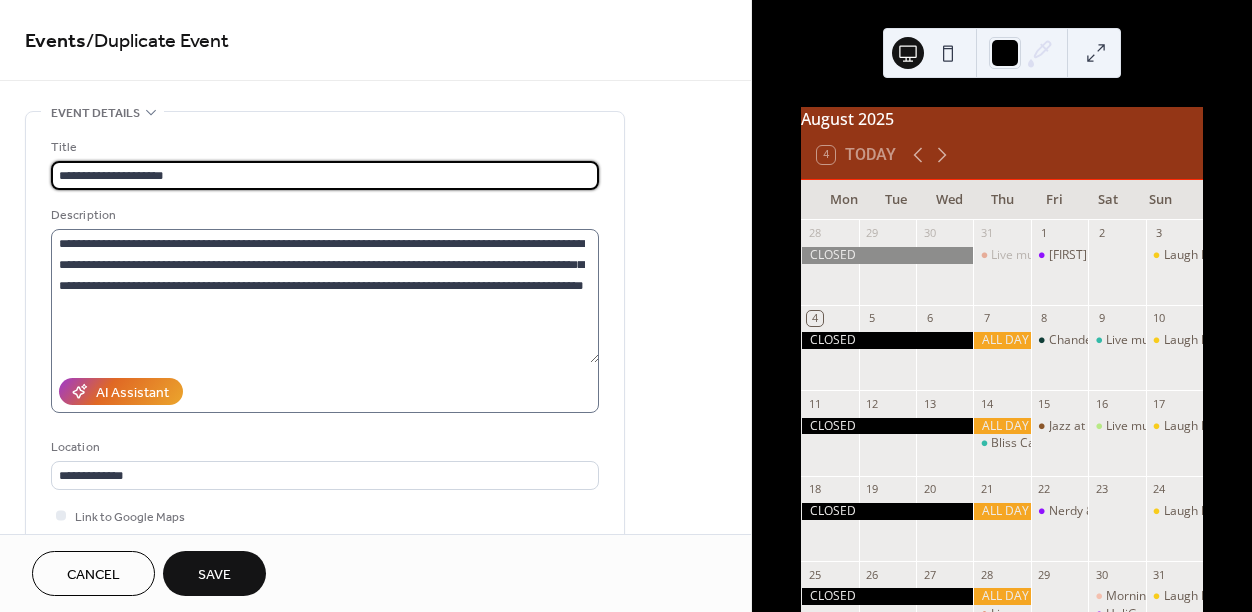 type on "**********" 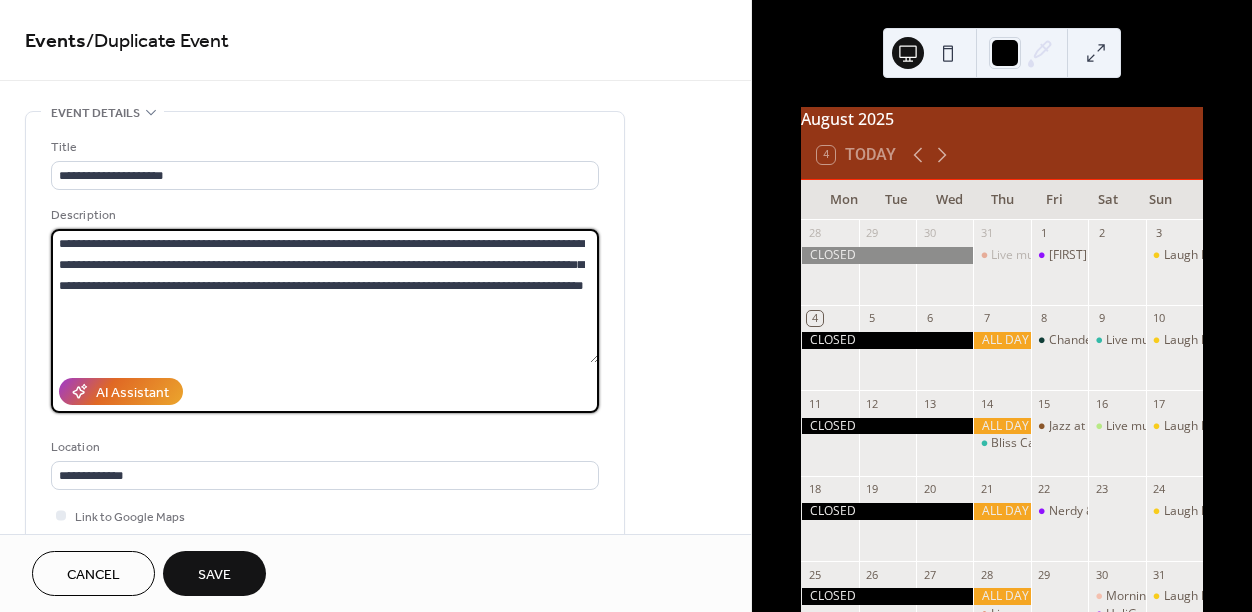 click on "**********" at bounding box center [325, 296] 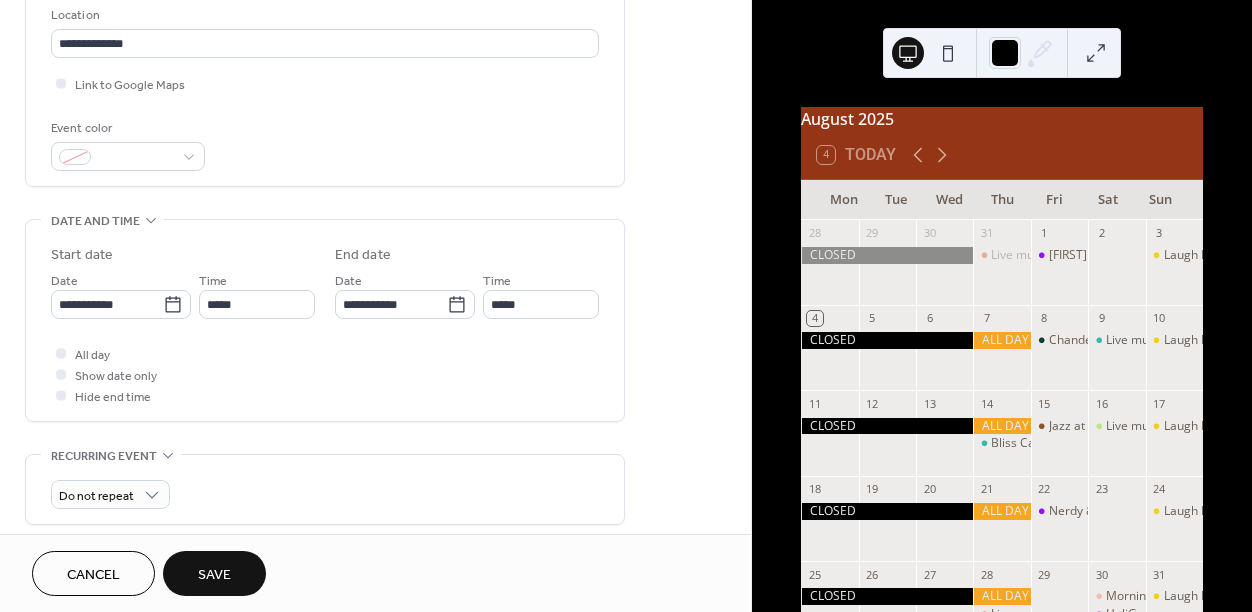 scroll, scrollTop: 441, scrollLeft: 0, axis: vertical 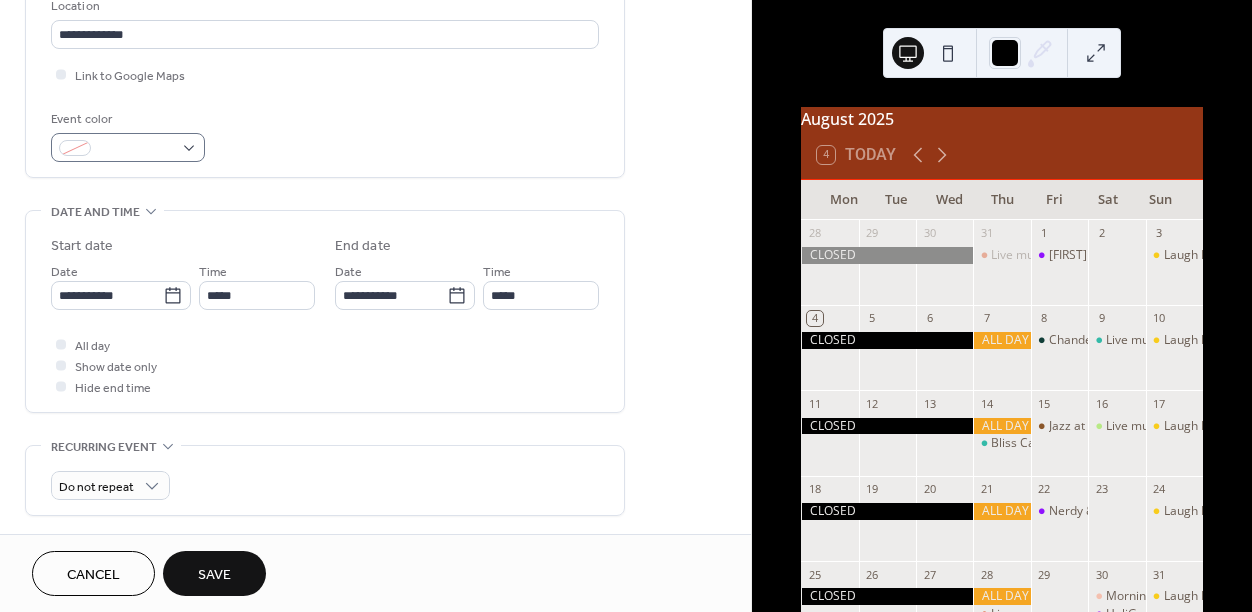 type 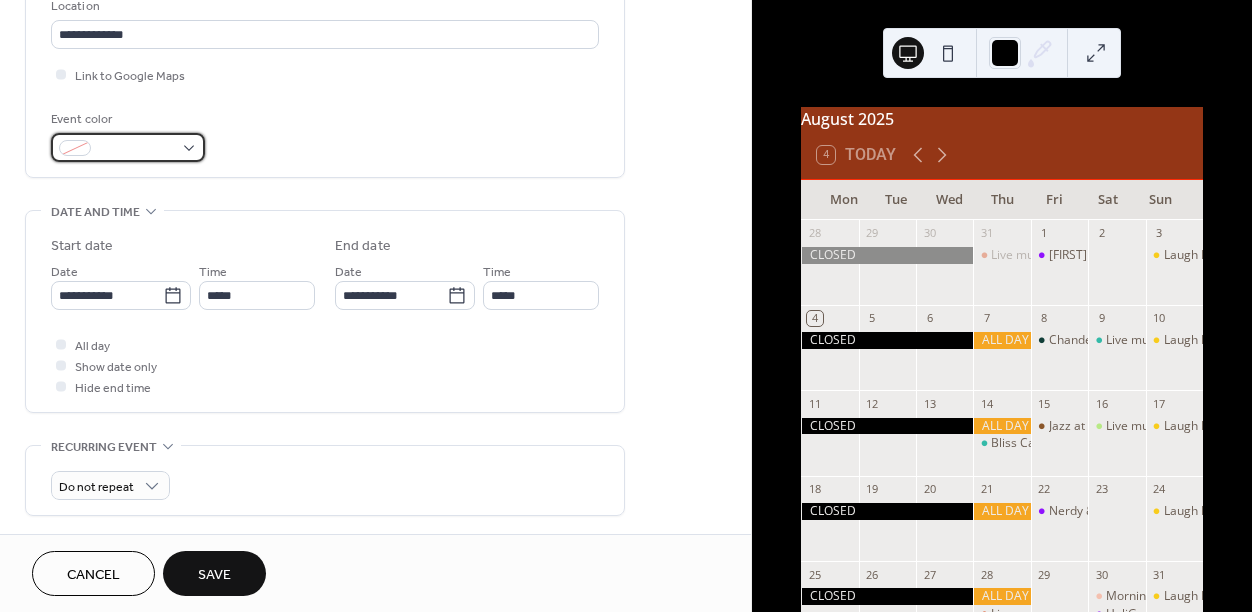 click at bounding box center (128, 147) 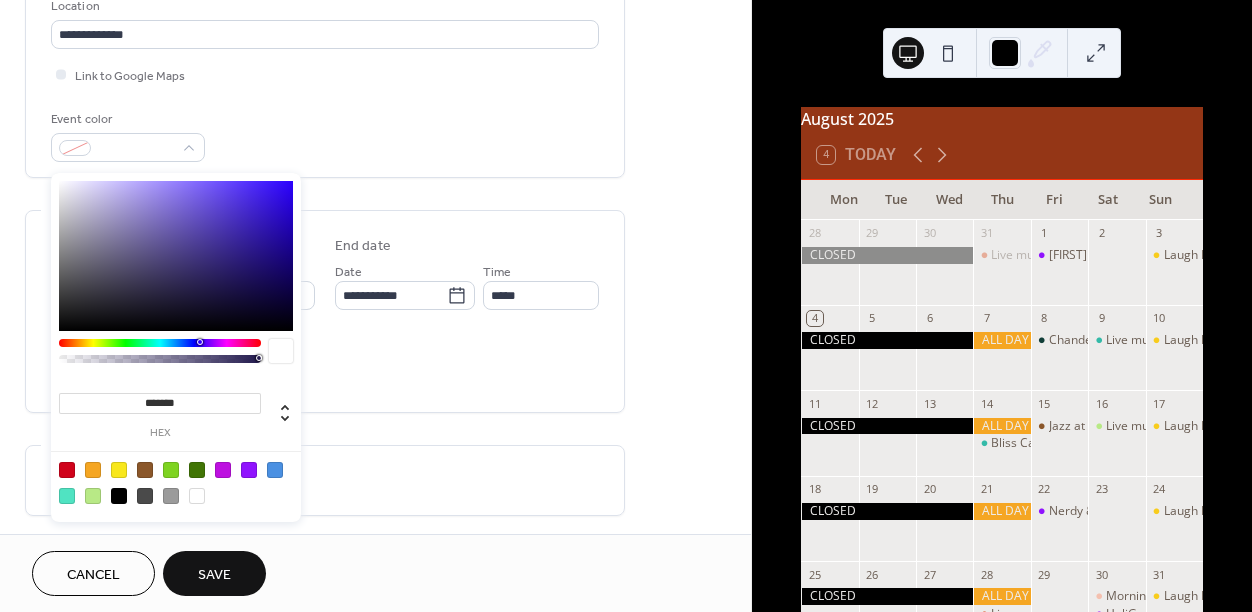 click at bounding box center (67, 496) 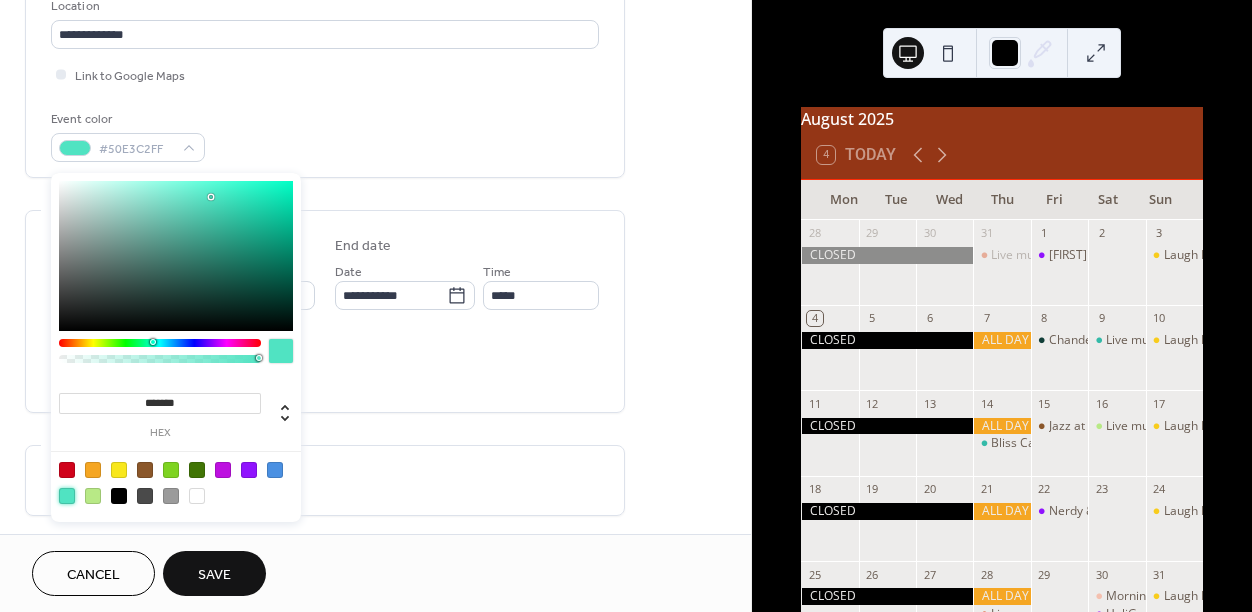 click on "**********" at bounding box center [325, 347] 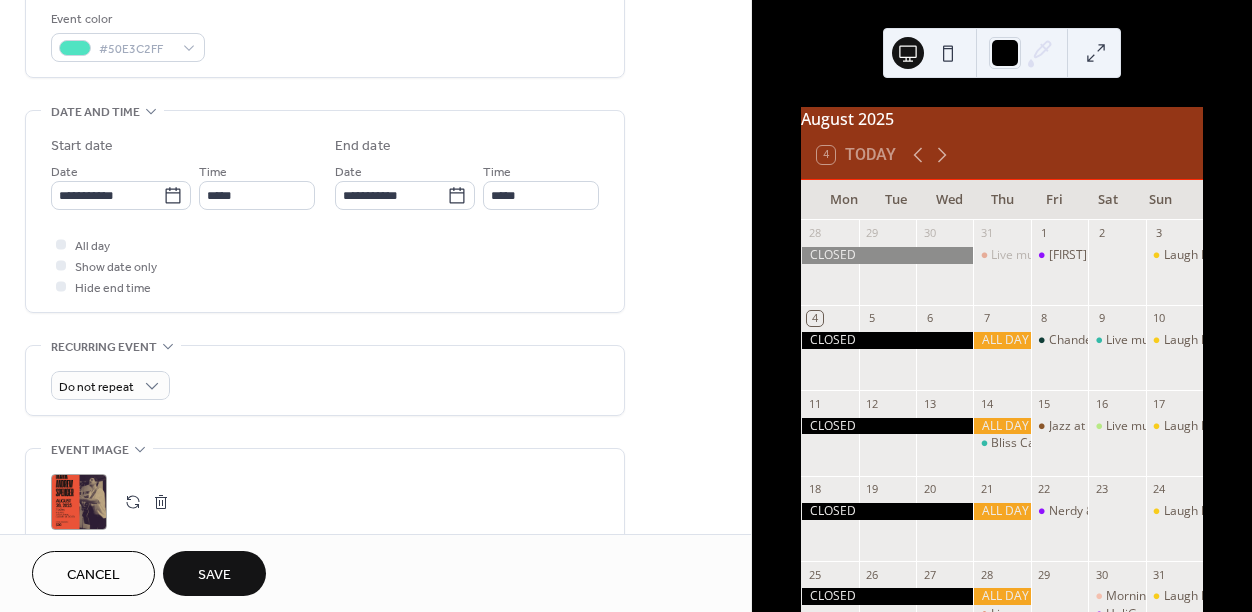 scroll, scrollTop: 548, scrollLeft: 0, axis: vertical 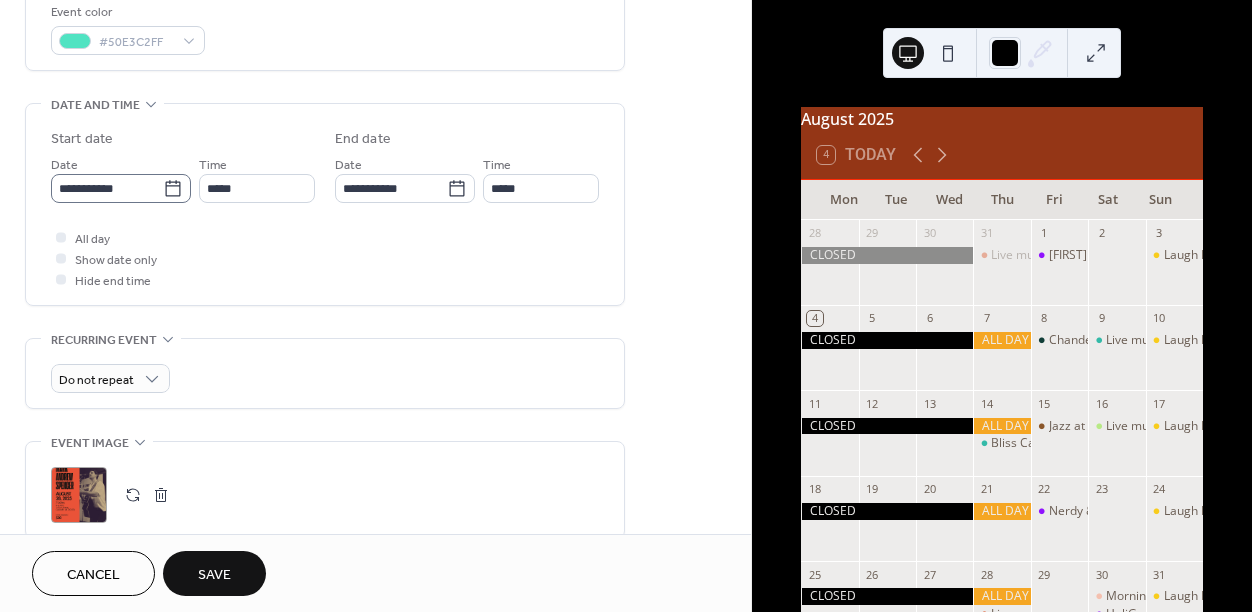 click 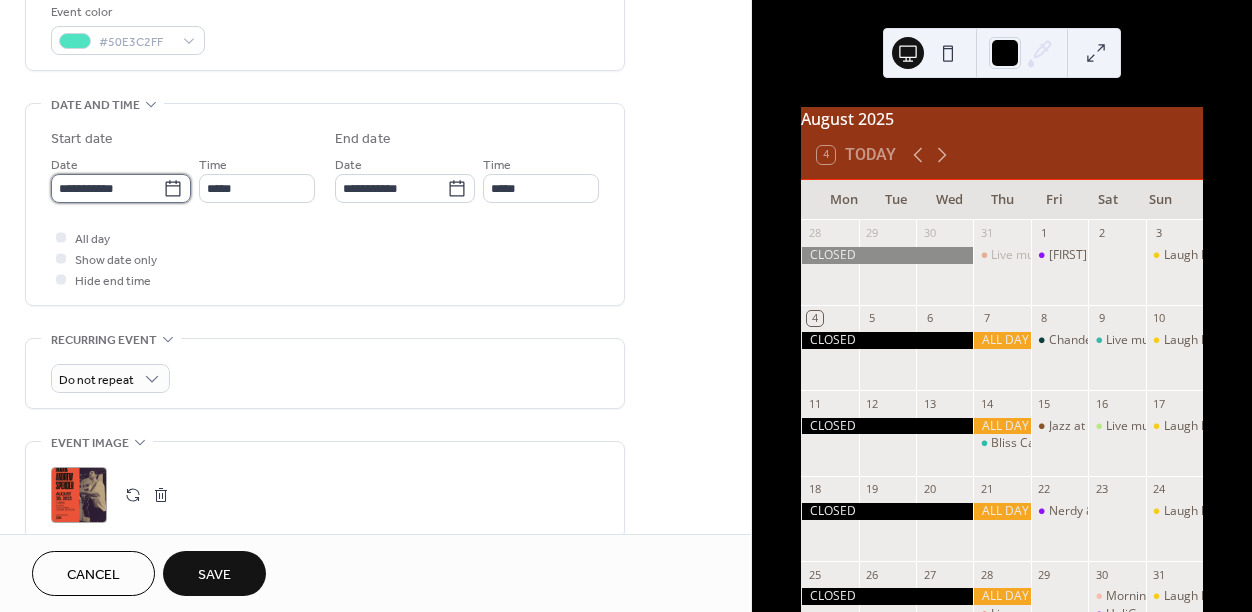 click on "**********" at bounding box center [107, 188] 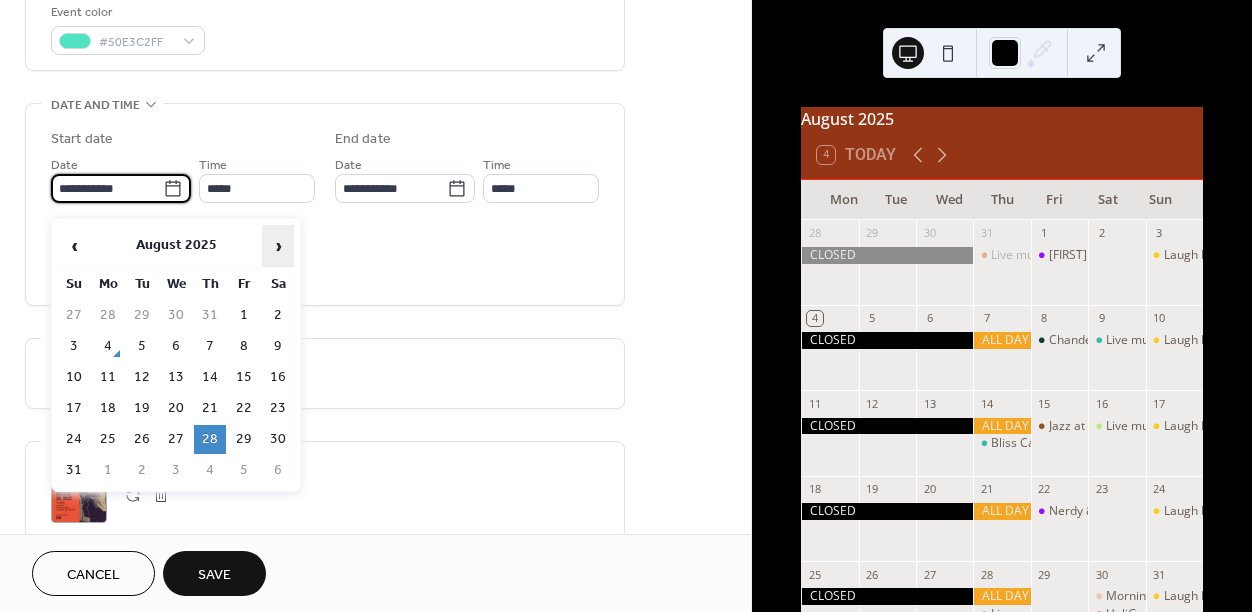 click on "›" at bounding box center [278, 246] 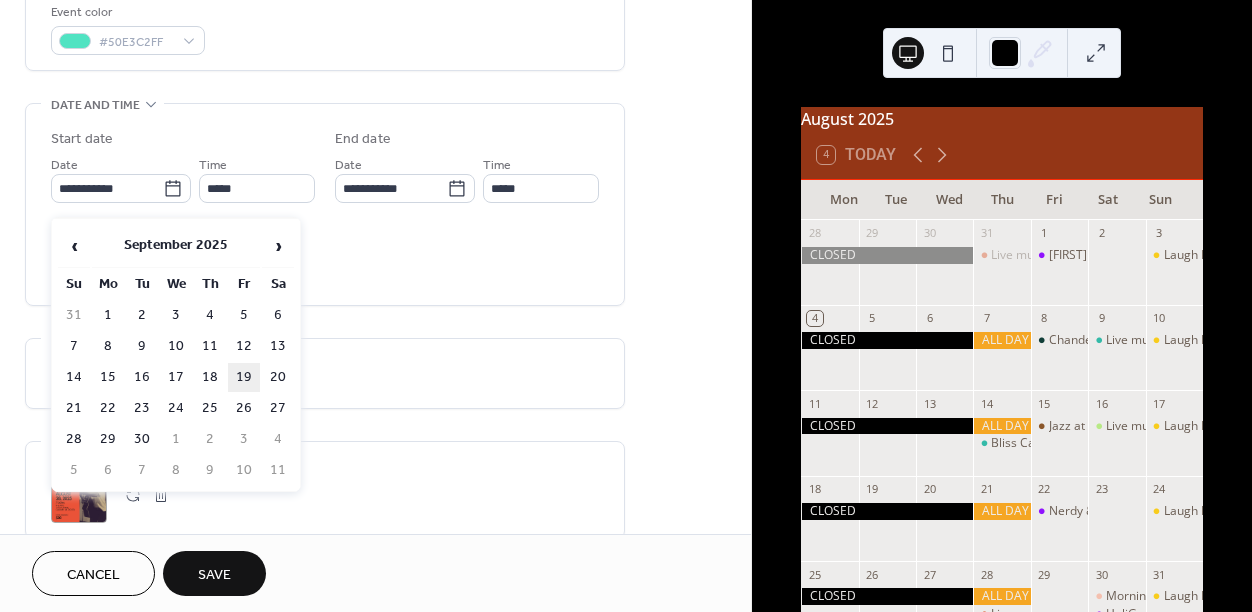 click on "19" at bounding box center [244, 377] 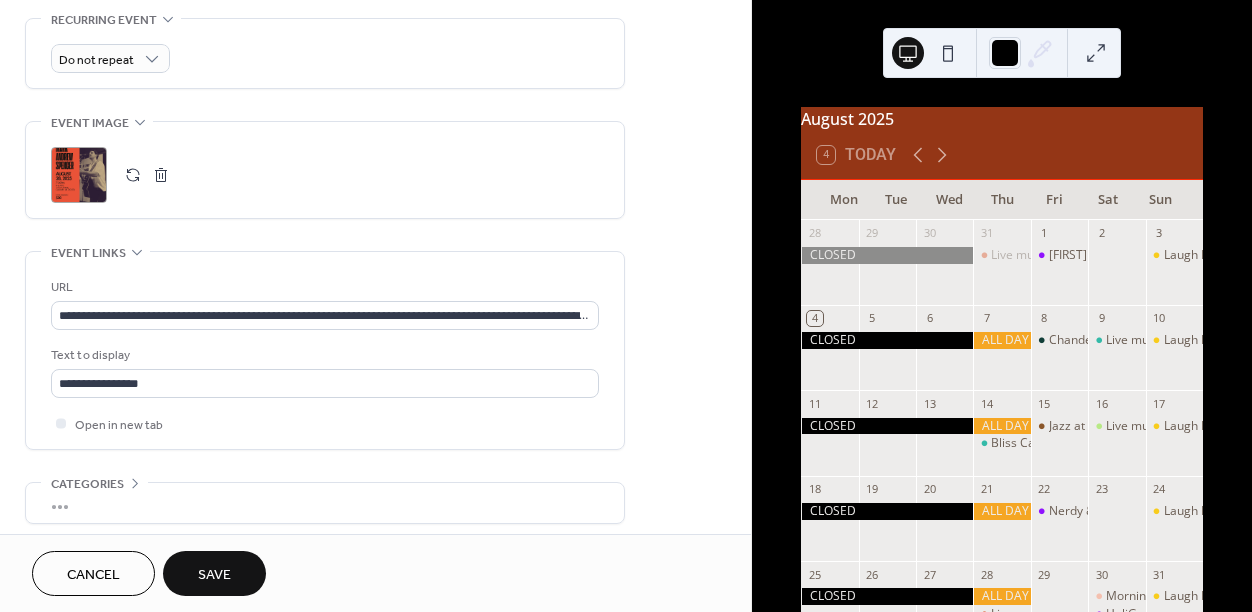 scroll, scrollTop: 870, scrollLeft: 0, axis: vertical 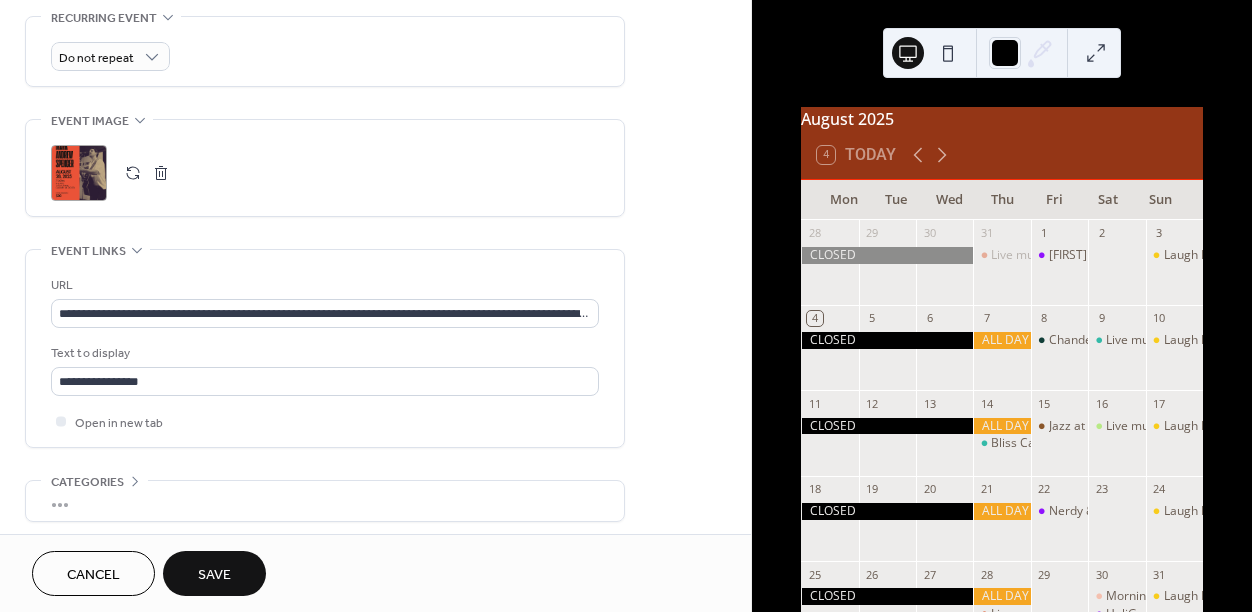 click at bounding box center (161, 173) 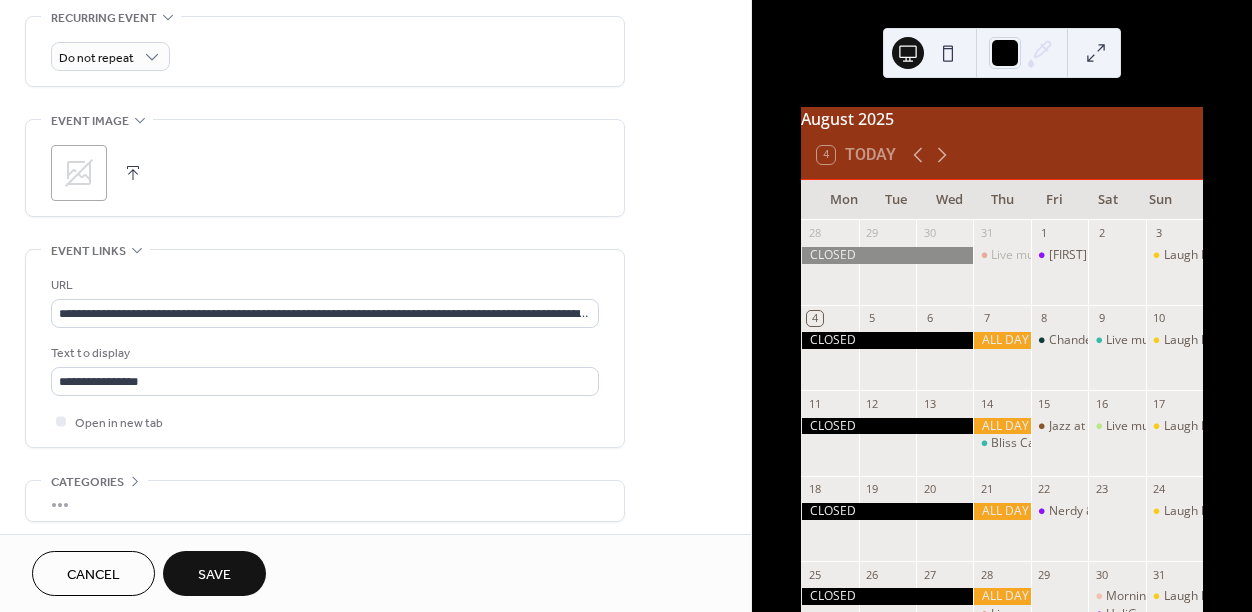 click at bounding box center (133, 173) 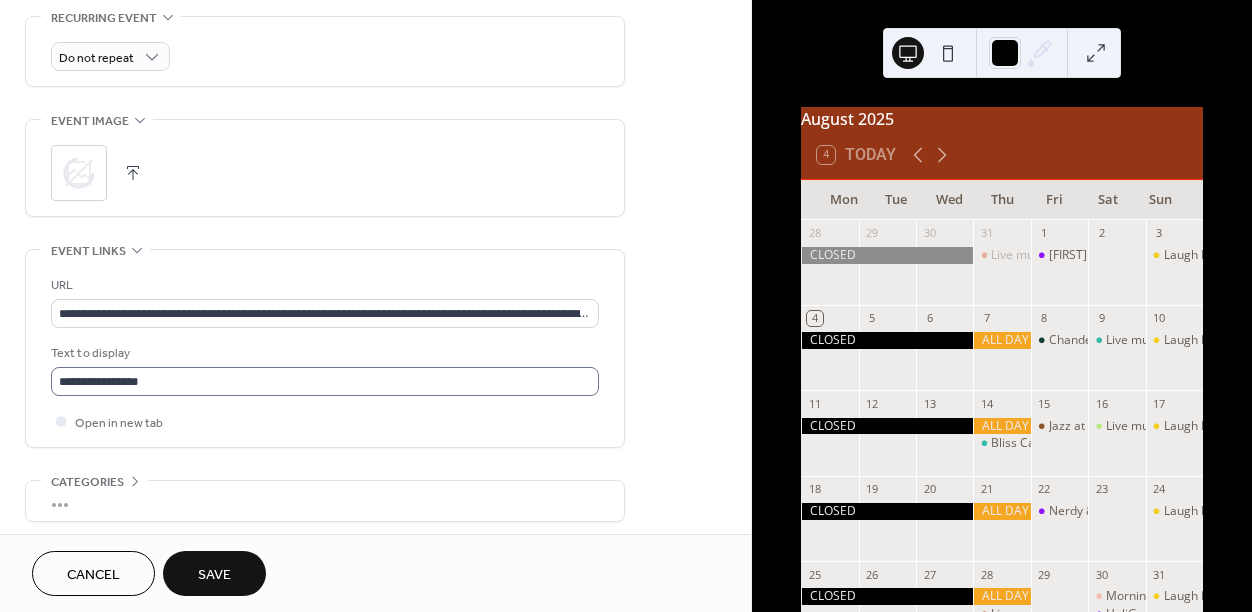 scroll, scrollTop: 969, scrollLeft: 0, axis: vertical 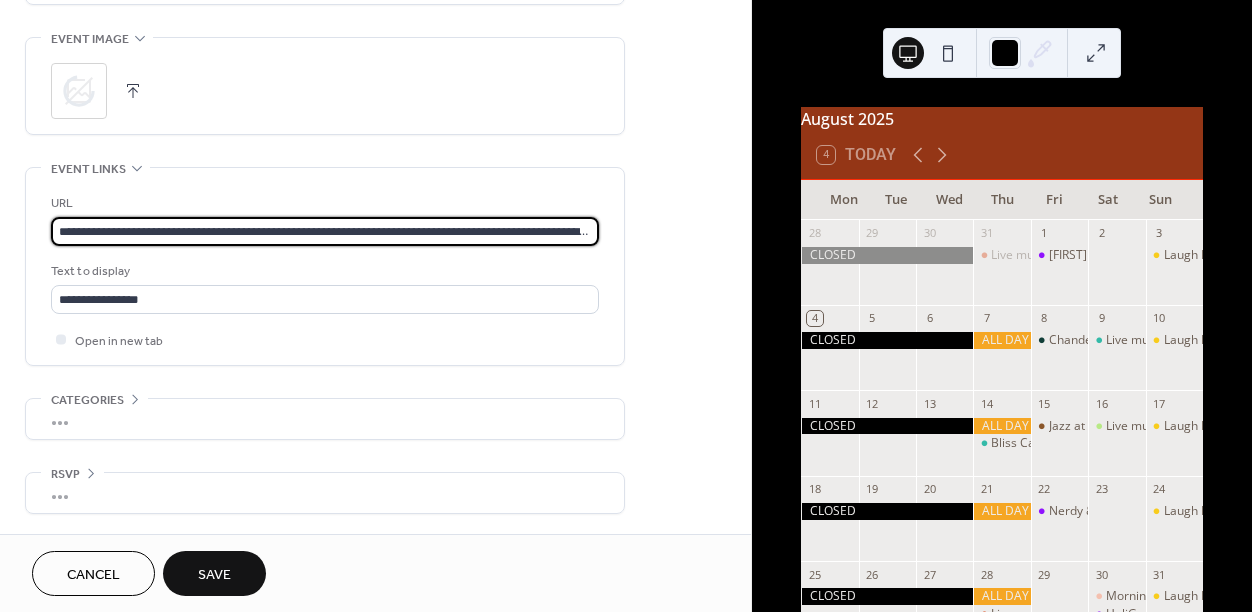 click on "**********" at bounding box center (325, 231) 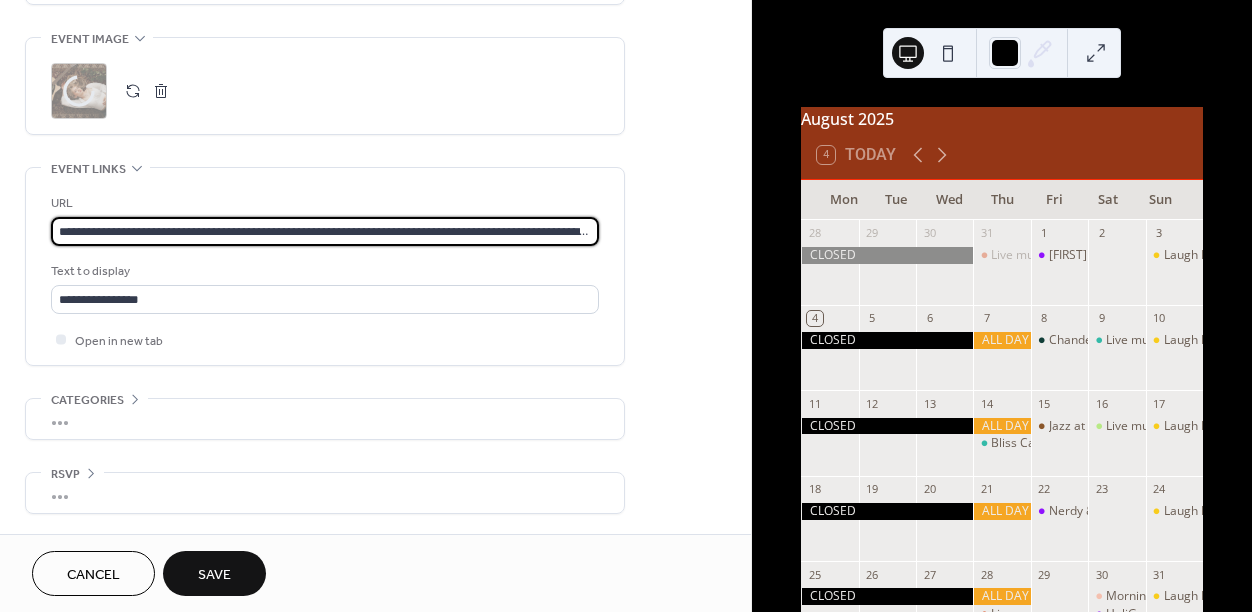 paste 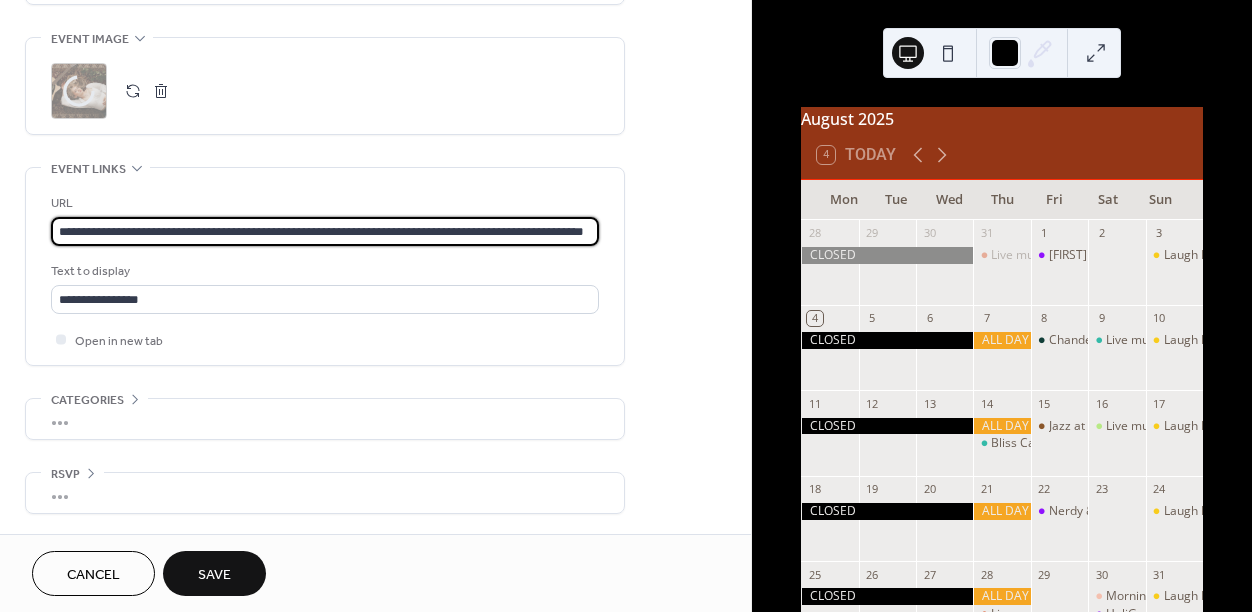 scroll, scrollTop: 0, scrollLeft: 58, axis: horizontal 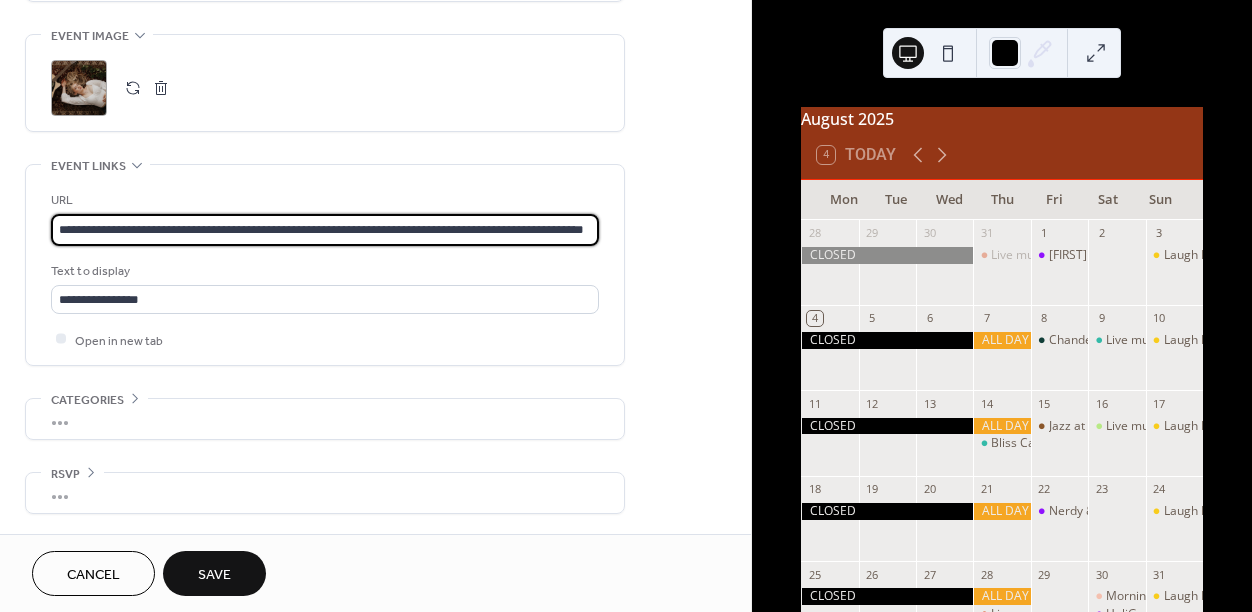 type on "**********" 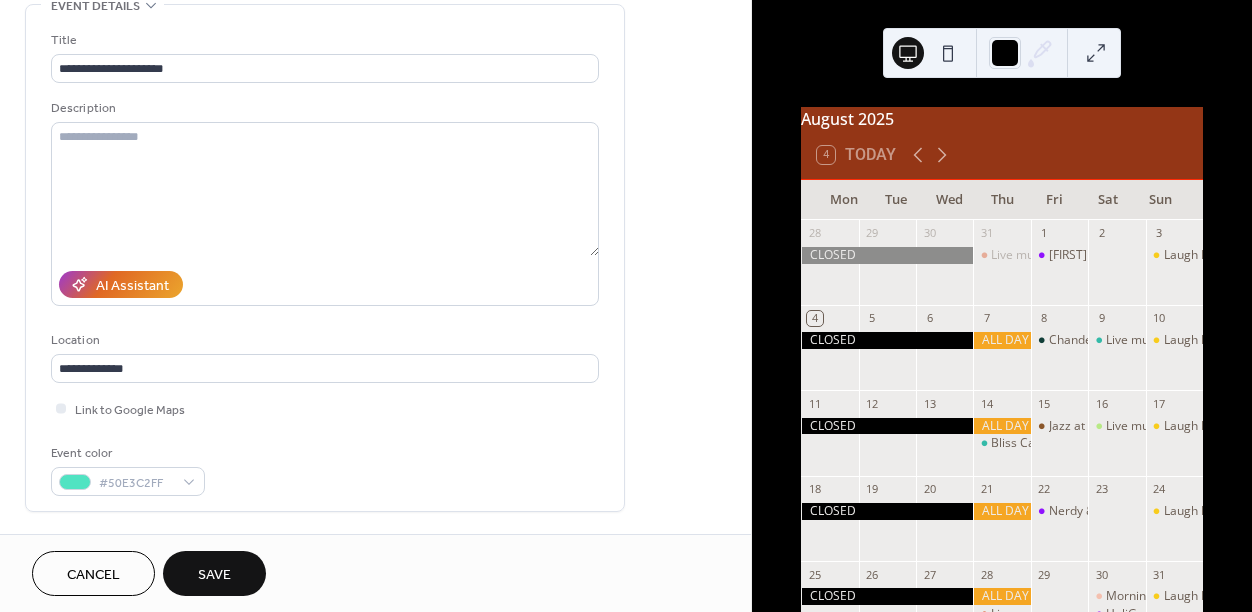scroll, scrollTop: 105, scrollLeft: 0, axis: vertical 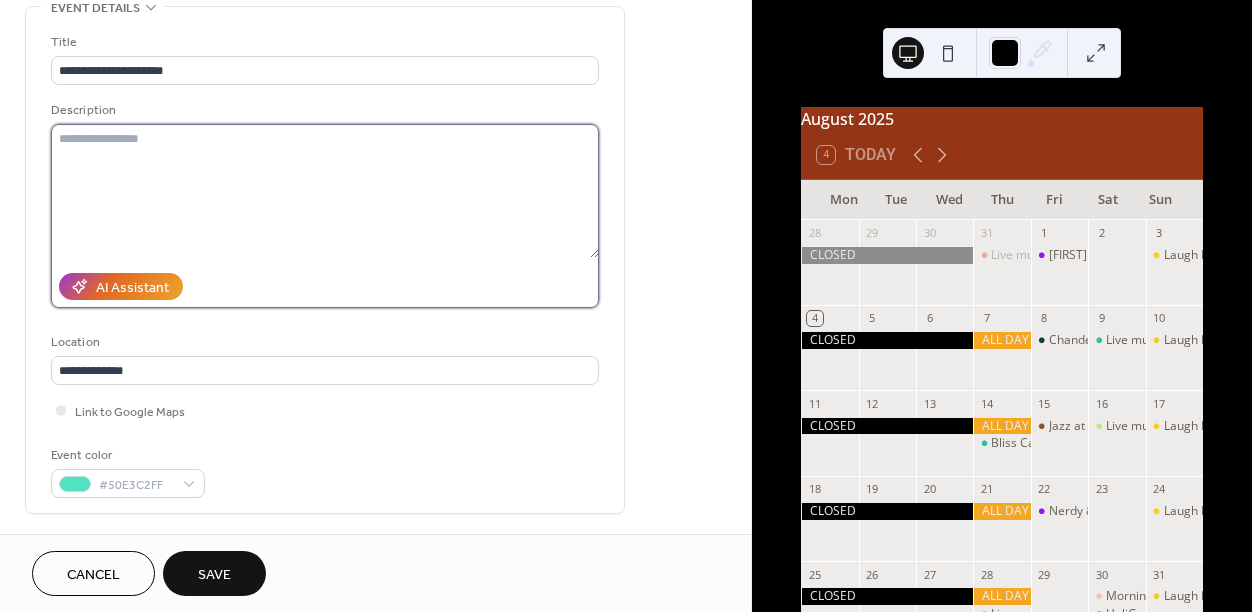 click at bounding box center (325, 191) 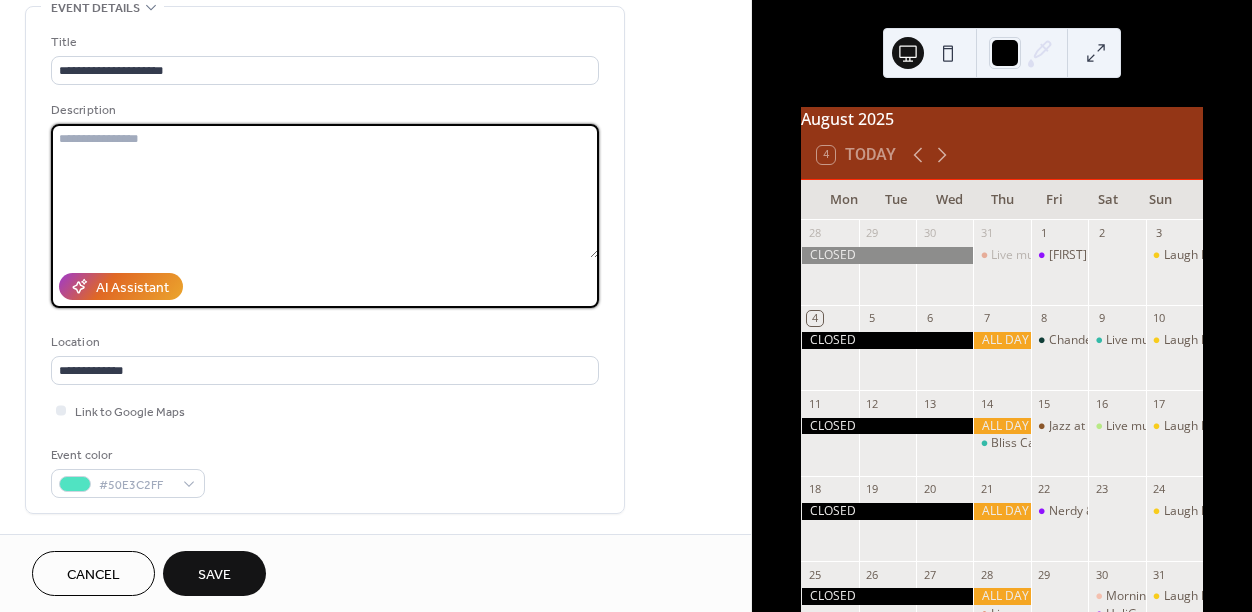 paste on "**********" 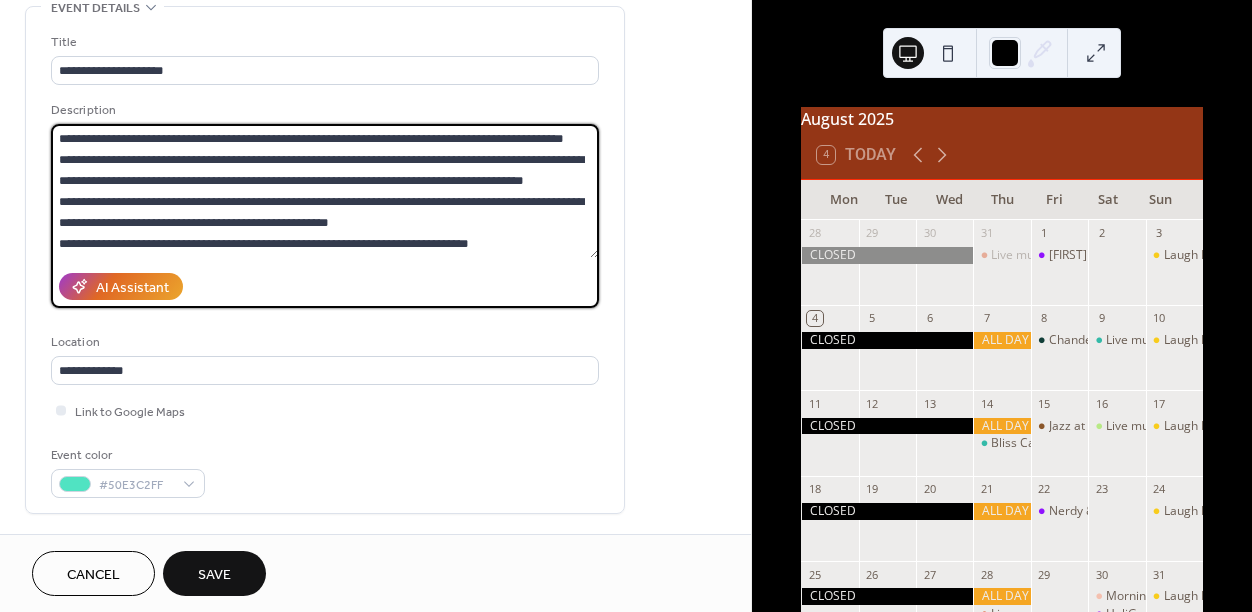 scroll, scrollTop: 82, scrollLeft: 0, axis: vertical 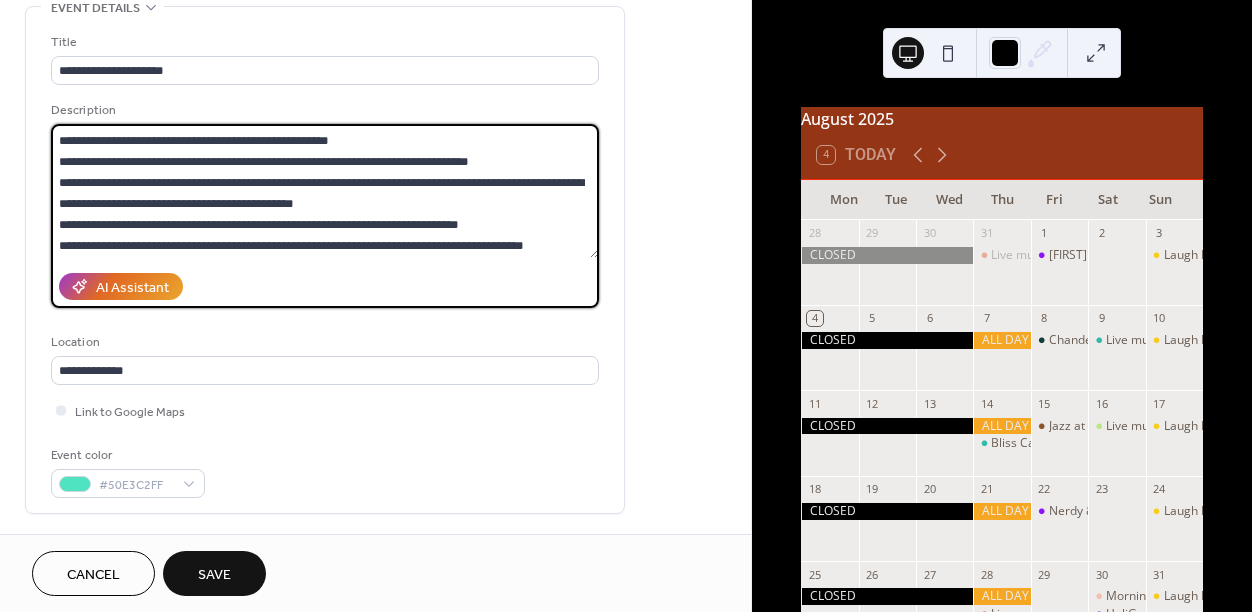 click on "**********" at bounding box center (325, 191) 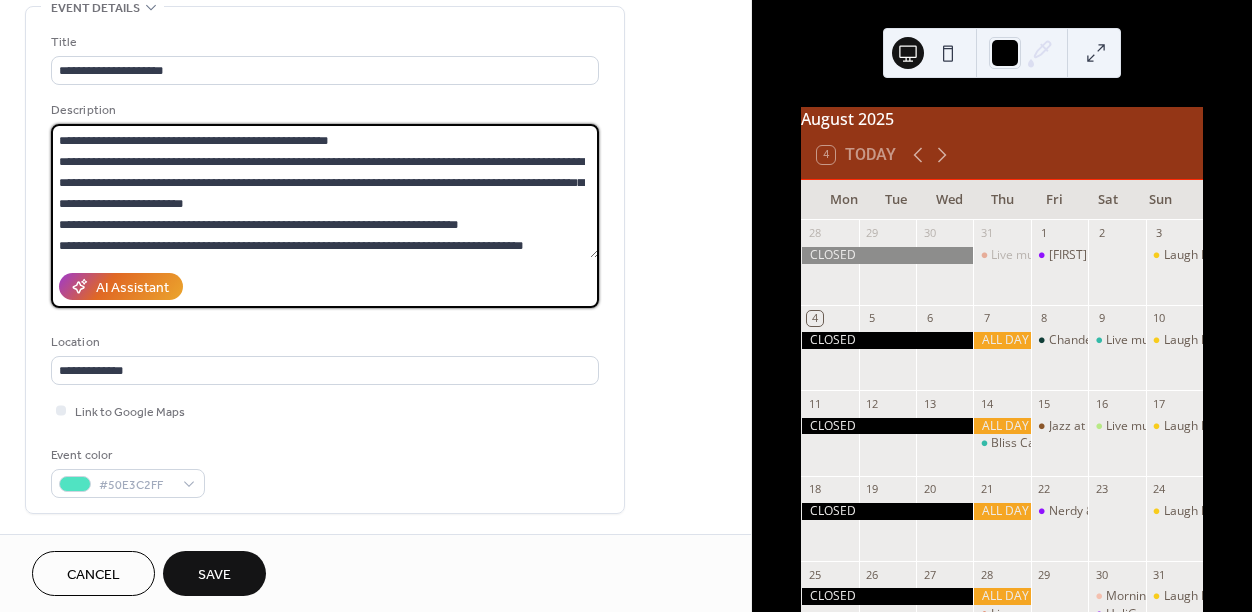 scroll, scrollTop: 84, scrollLeft: 0, axis: vertical 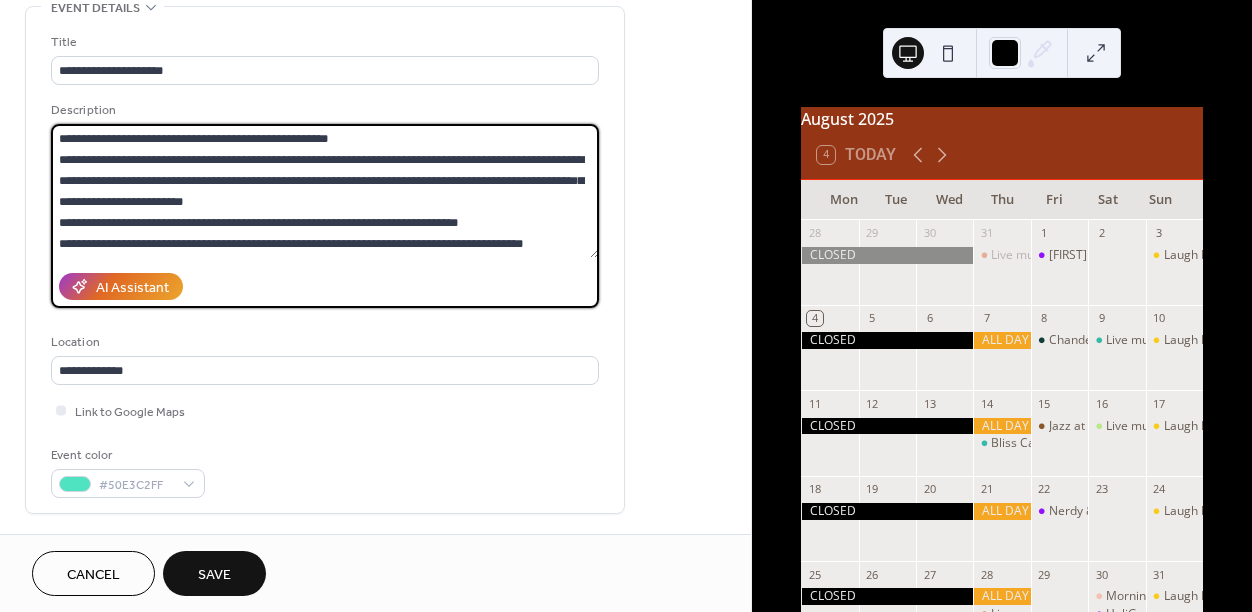 click on "**********" at bounding box center (325, 191) 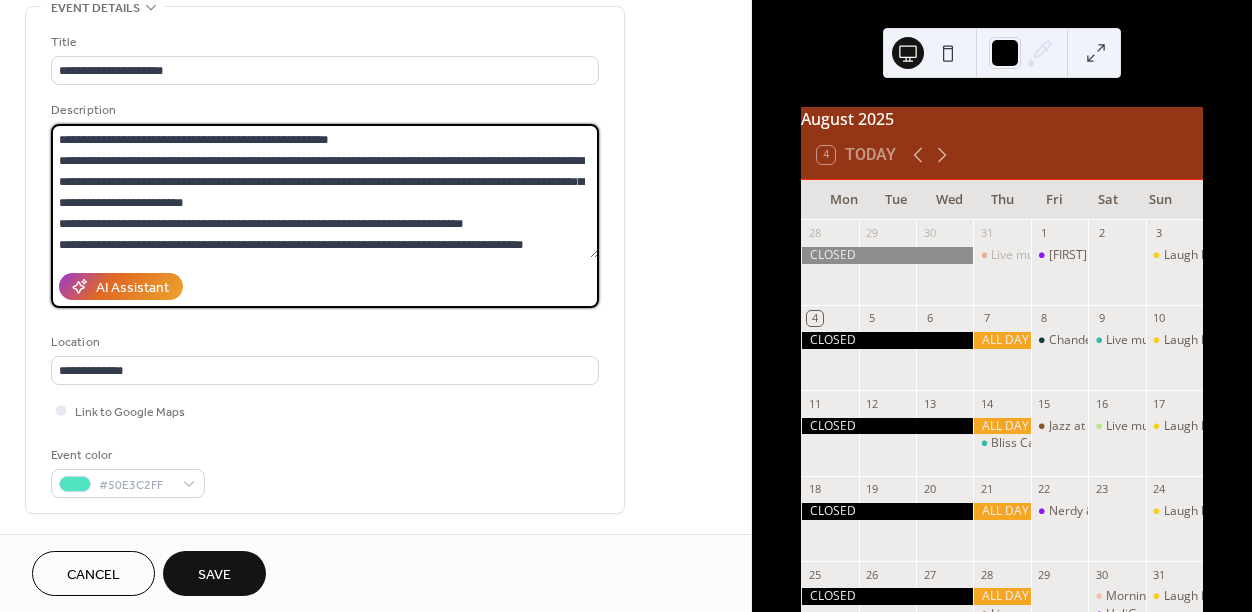 scroll, scrollTop: 84, scrollLeft: 0, axis: vertical 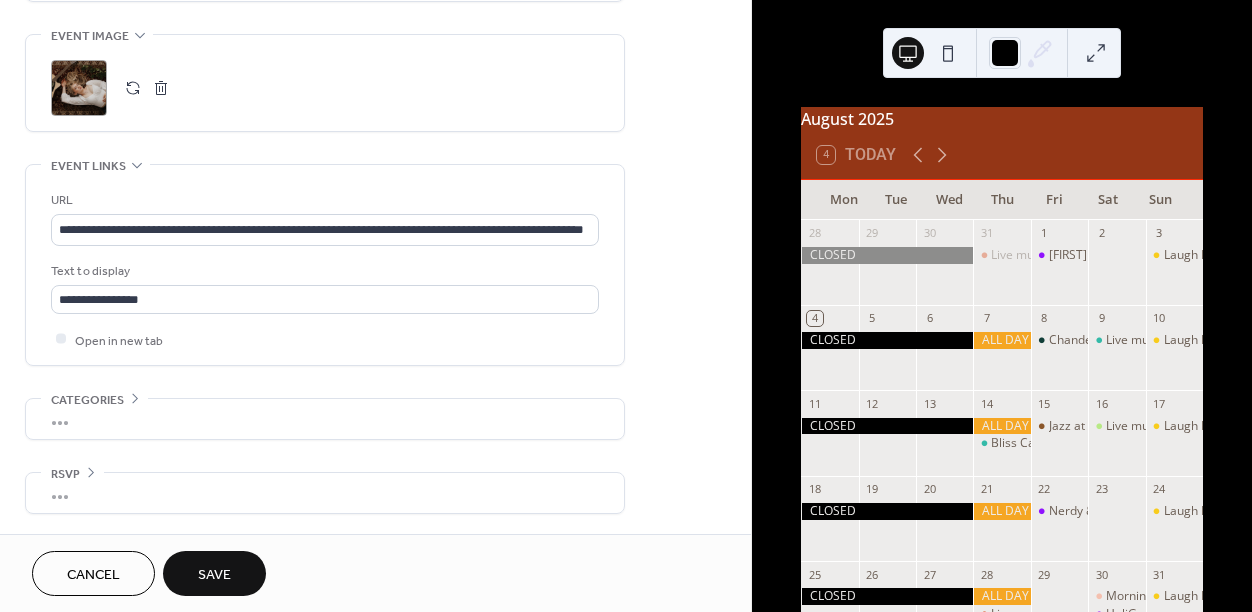 type on "**********" 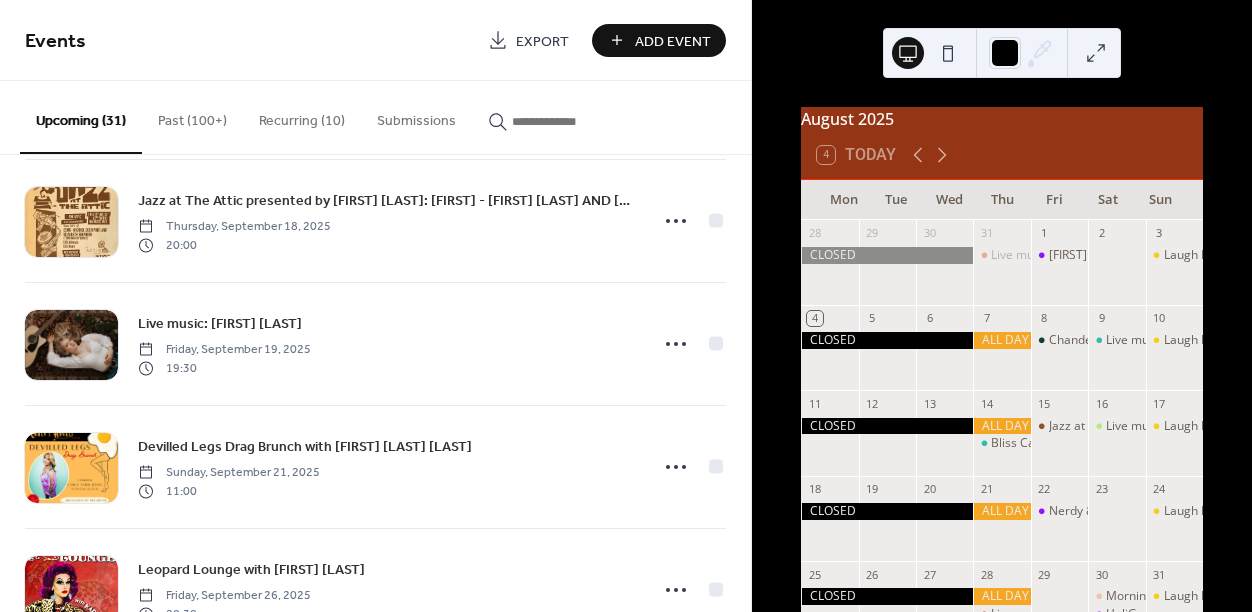 scroll, scrollTop: 1521, scrollLeft: 0, axis: vertical 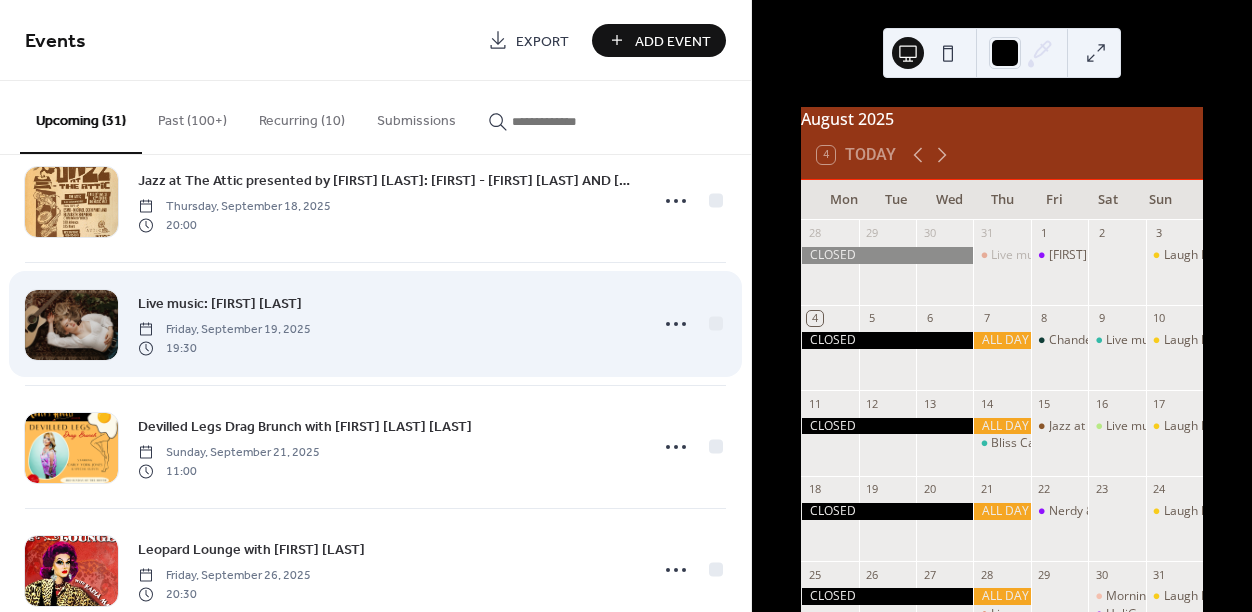 click on "Live music: [FIRST] [LAST]" at bounding box center (220, 304) 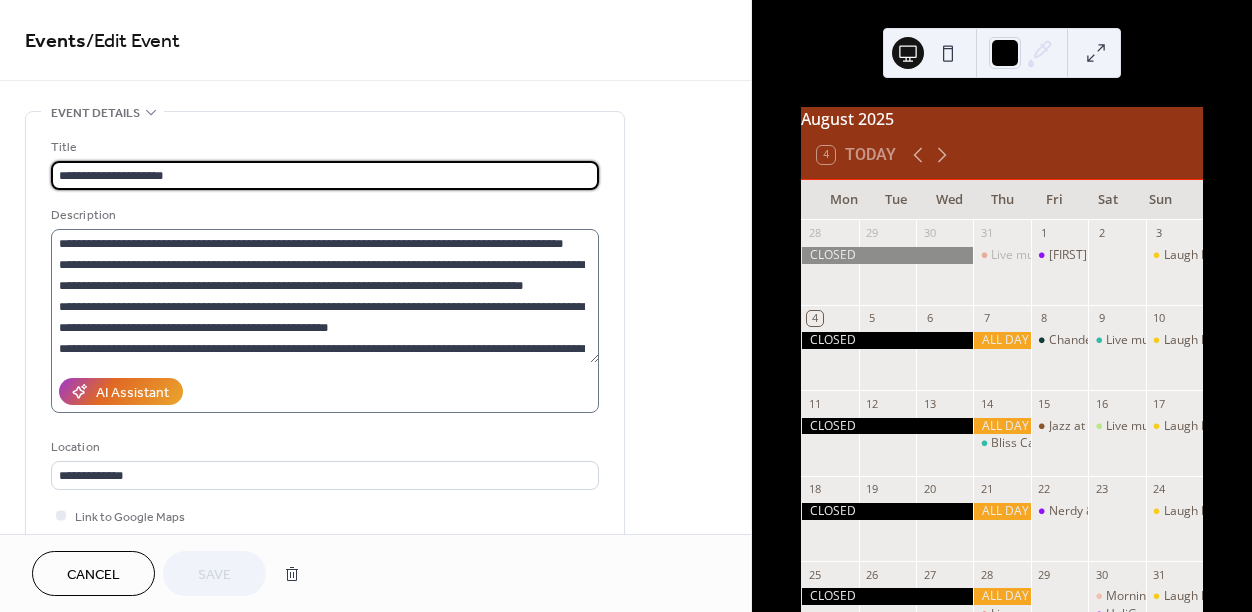 scroll, scrollTop: 84, scrollLeft: 0, axis: vertical 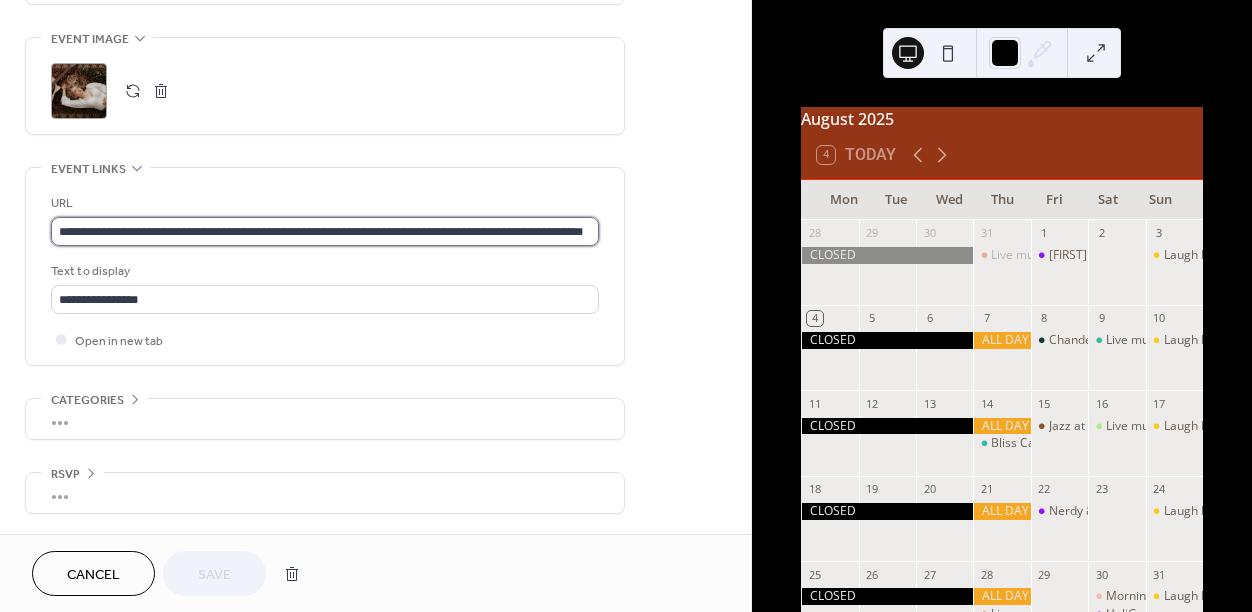 click on "**********" at bounding box center (325, 231) 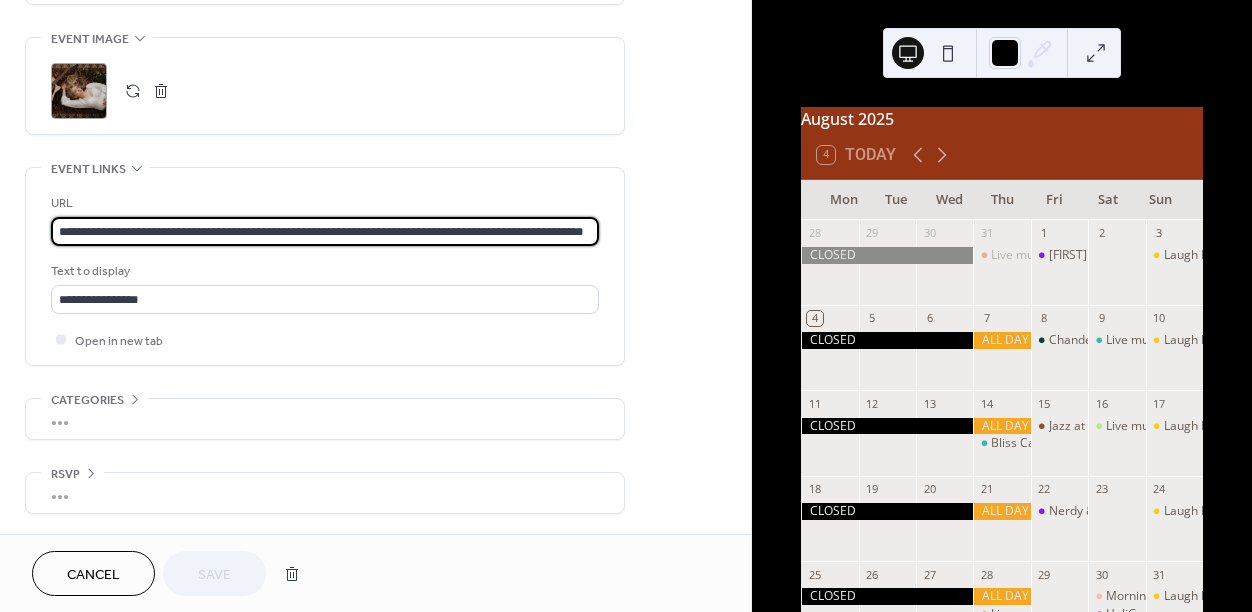click on "**********" at bounding box center [325, 231] 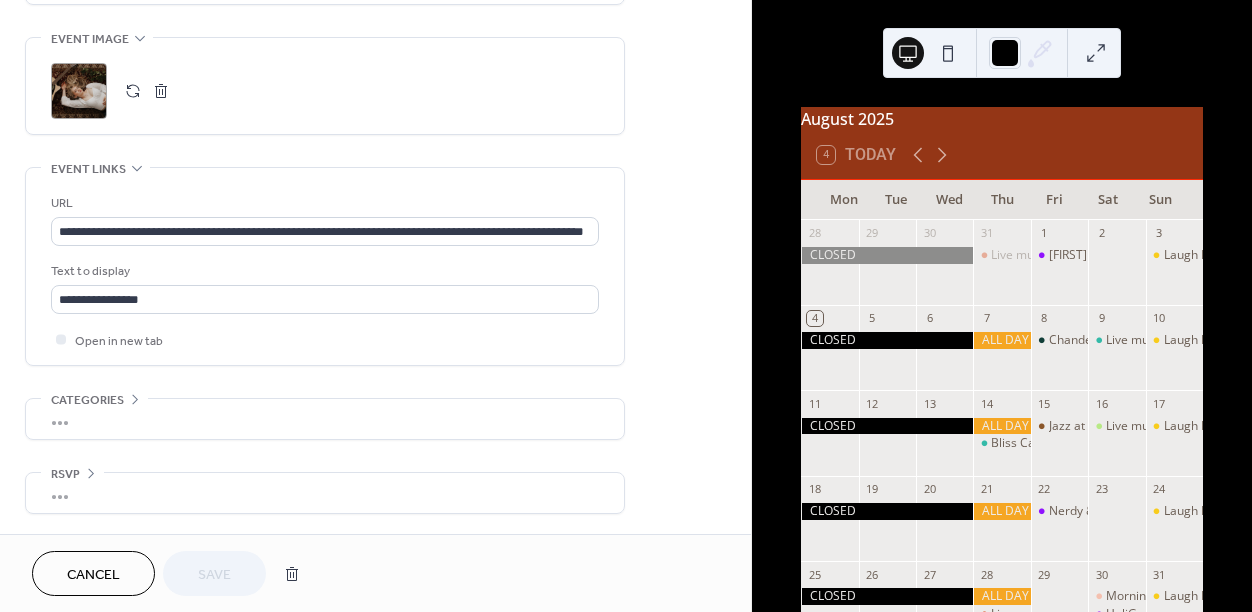 click on "Cancel" at bounding box center (93, 573) 